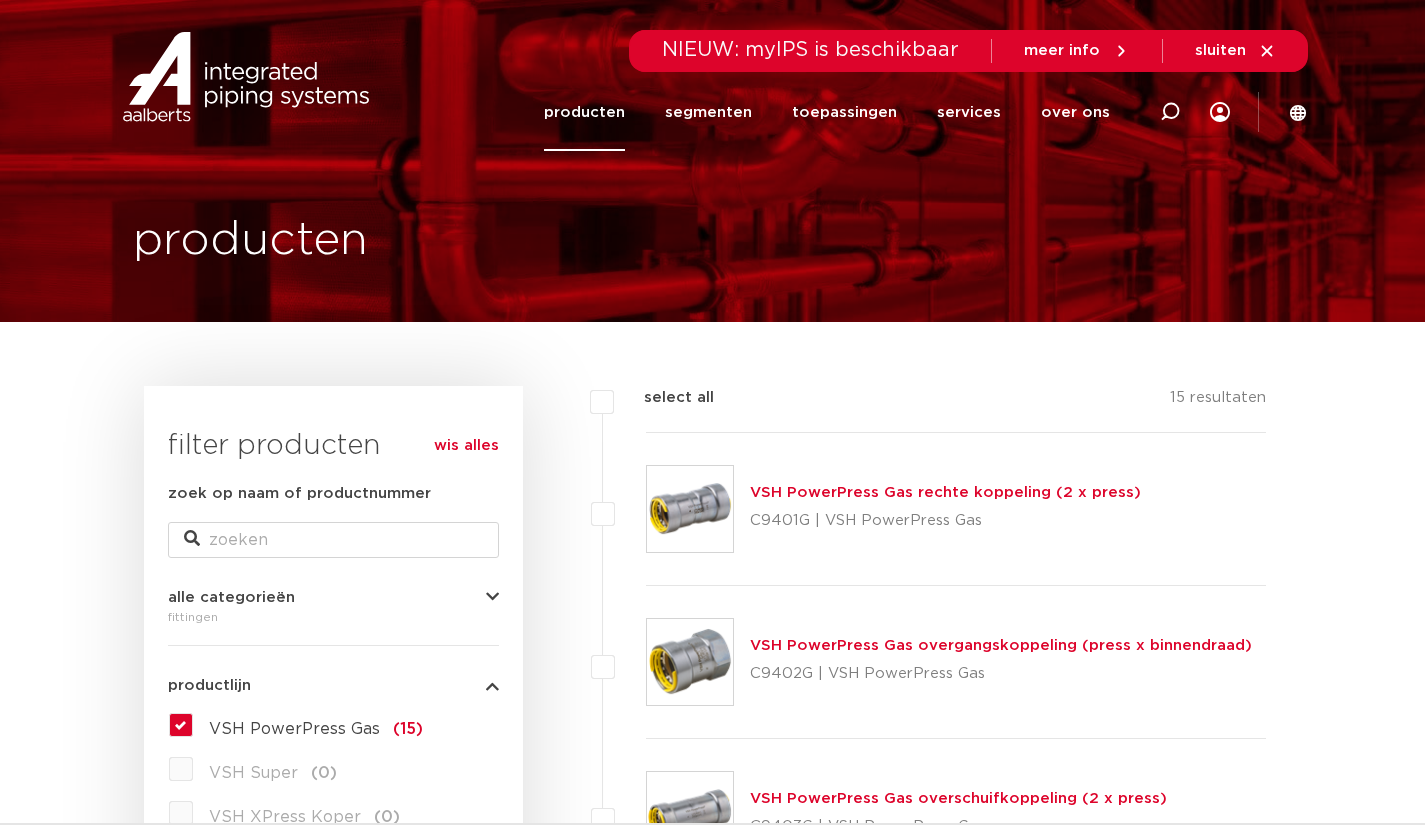 scroll, scrollTop: 0, scrollLeft: 0, axis: both 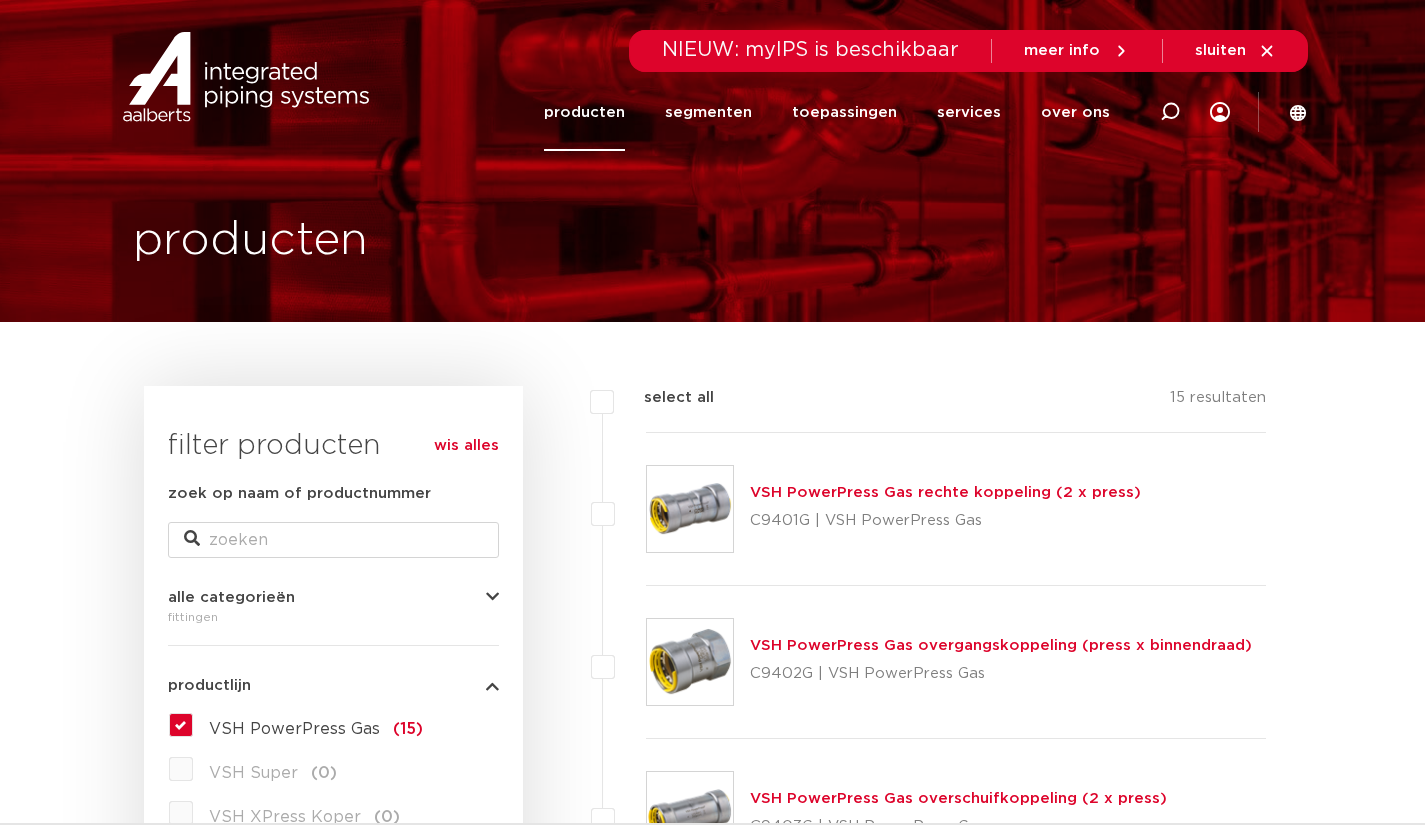 click on "producten" 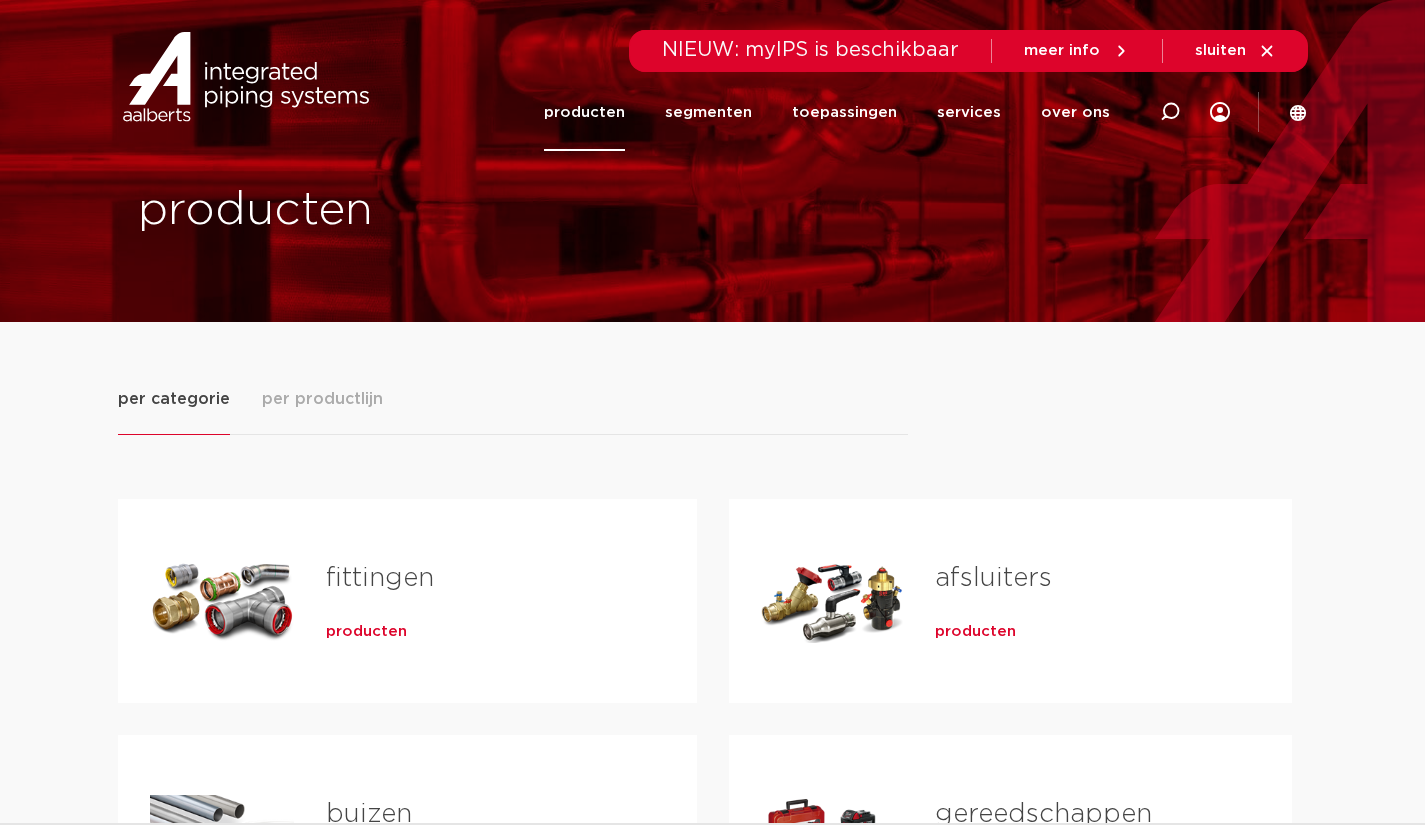 scroll, scrollTop: 0, scrollLeft: 0, axis: both 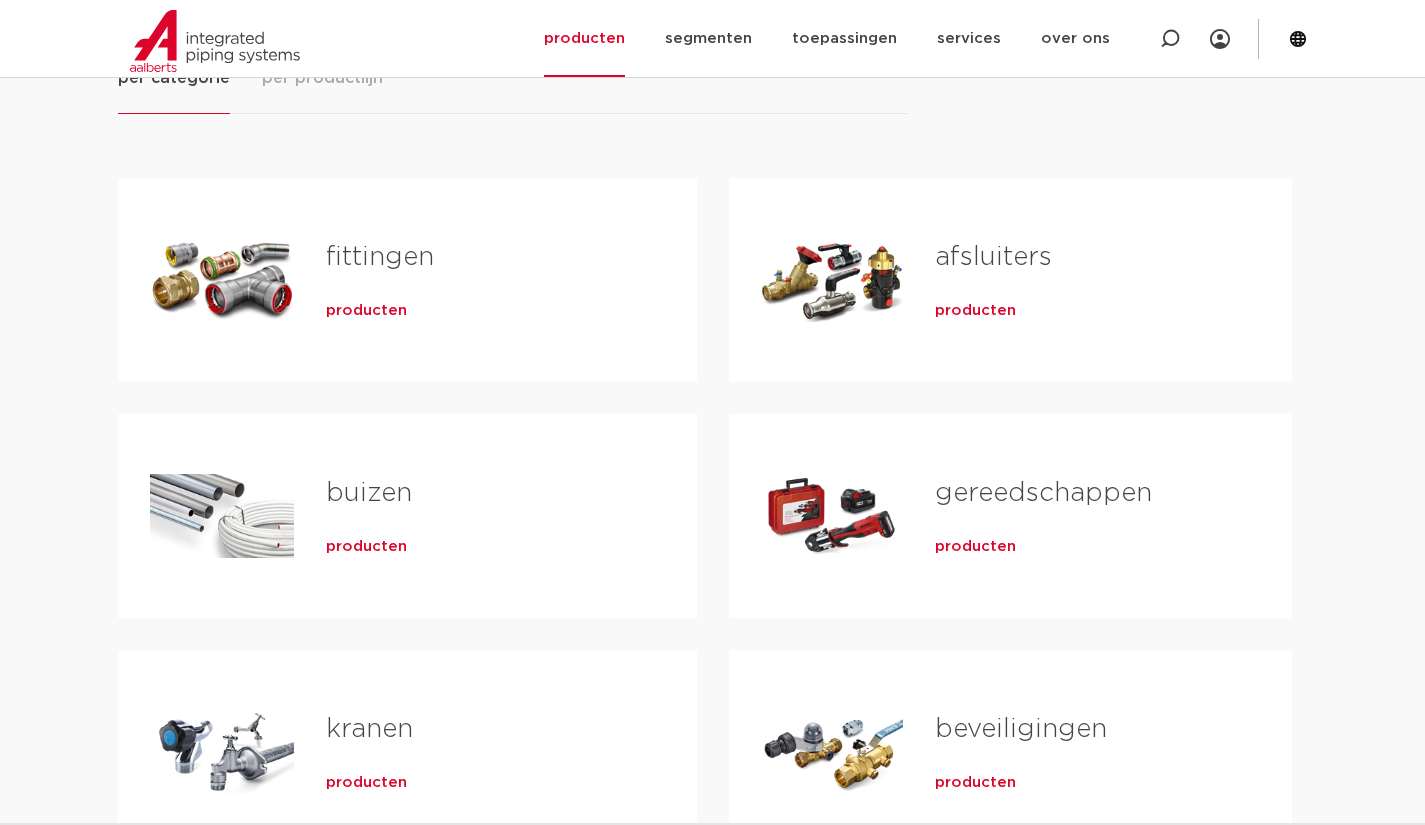 click on "producten" at bounding box center [366, 311] 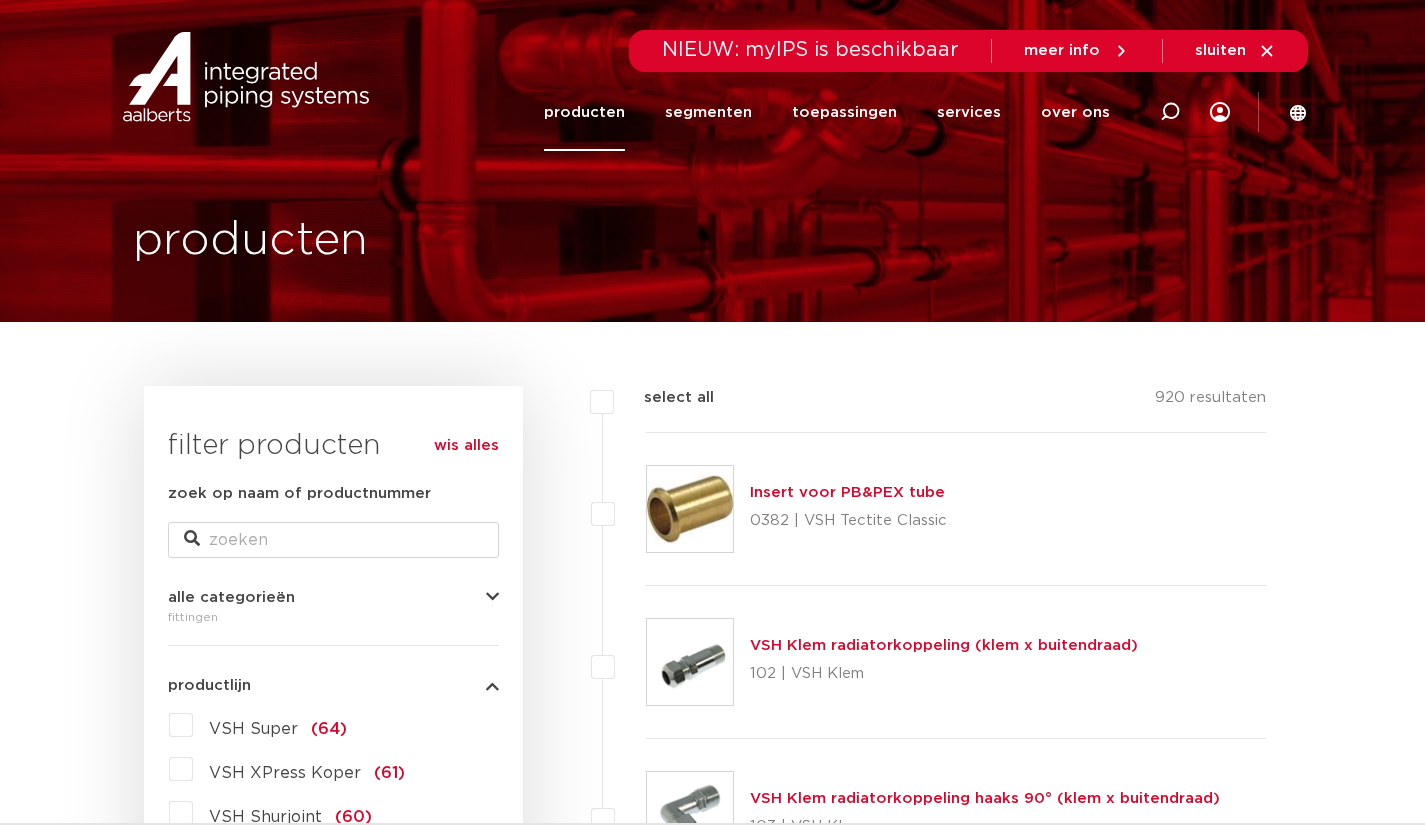 scroll, scrollTop: 0, scrollLeft: 0, axis: both 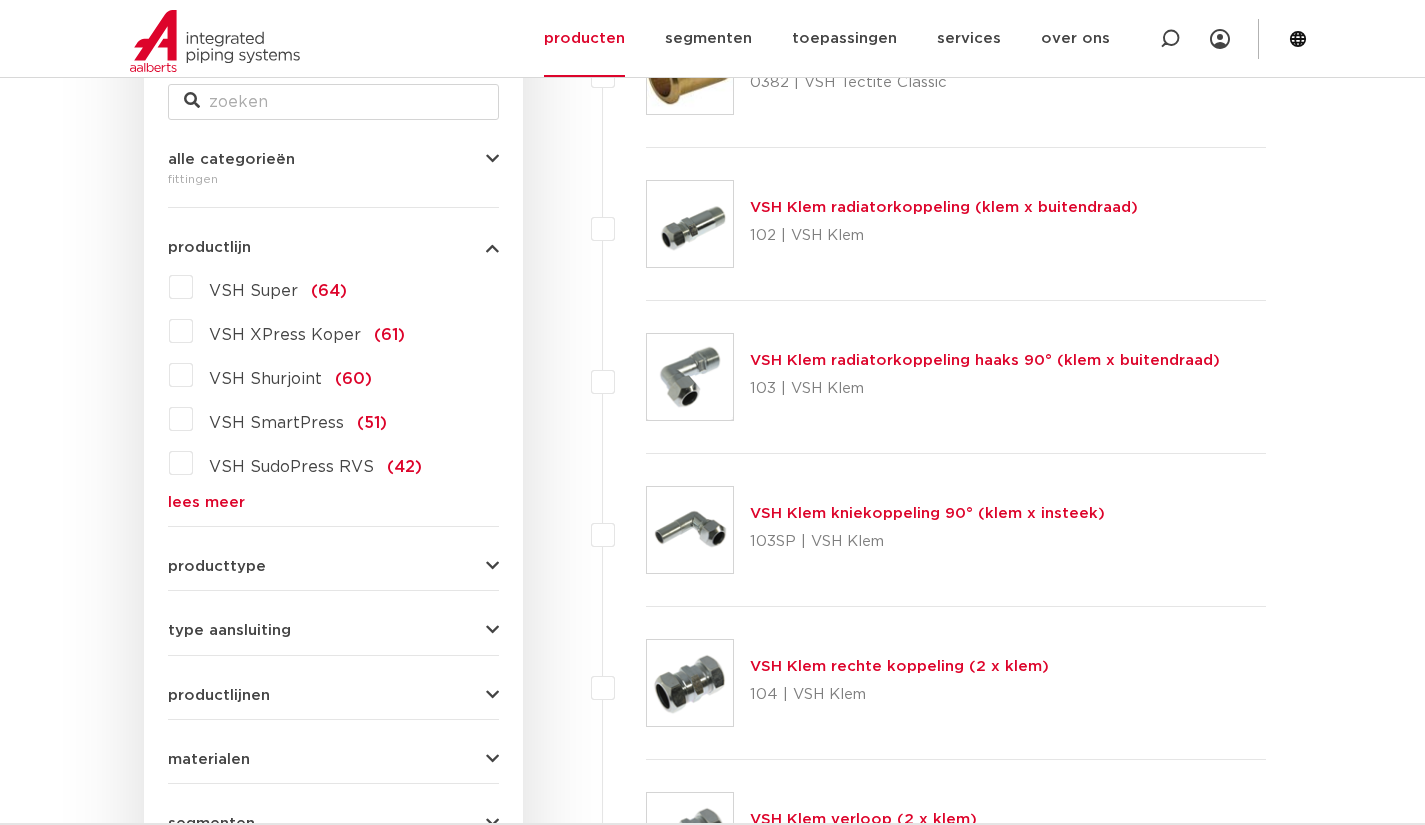 click on "lees meer" at bounding box center (333, 502) 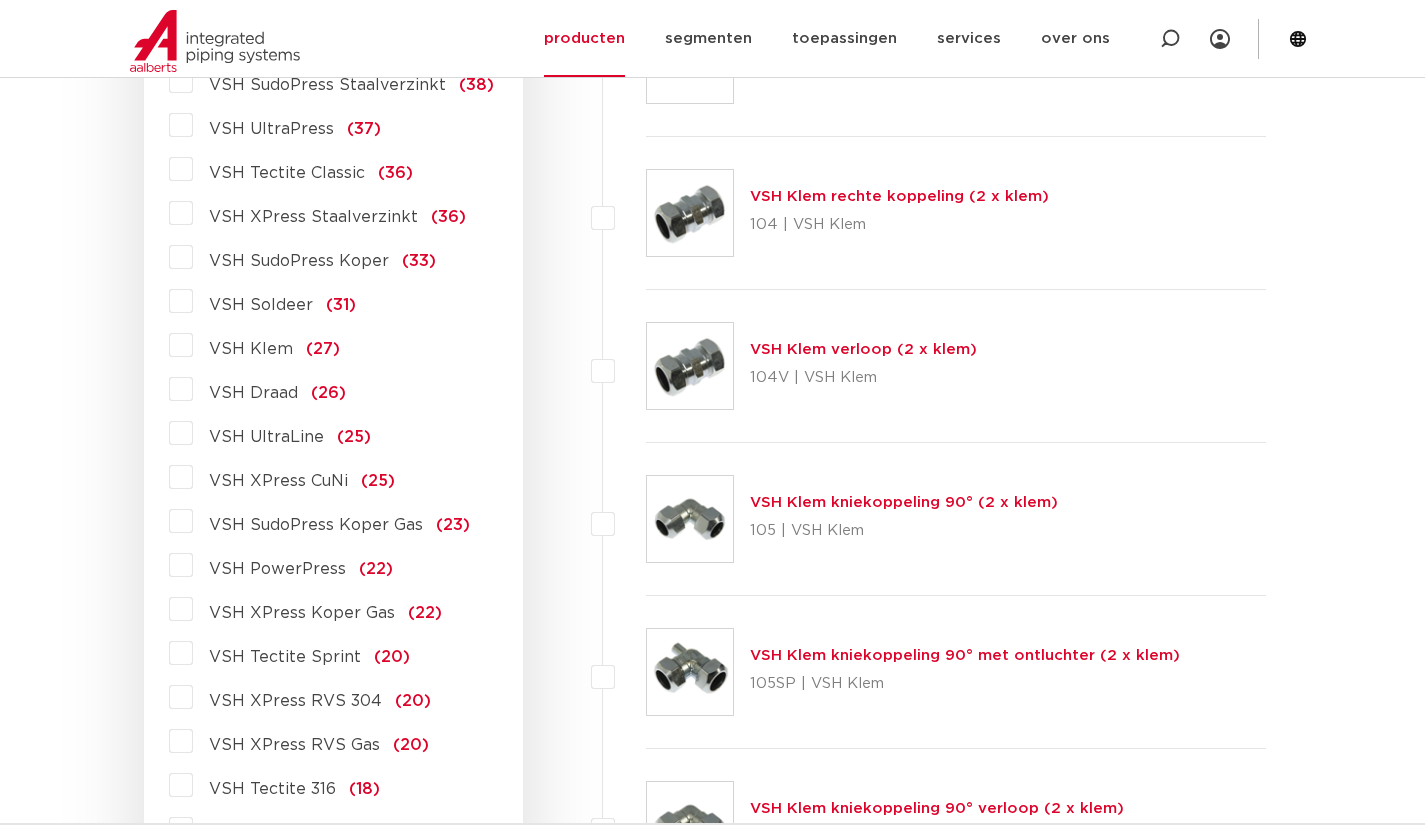 scroll, scrollTop: 912, scrollLeft: 0, axis: vertical 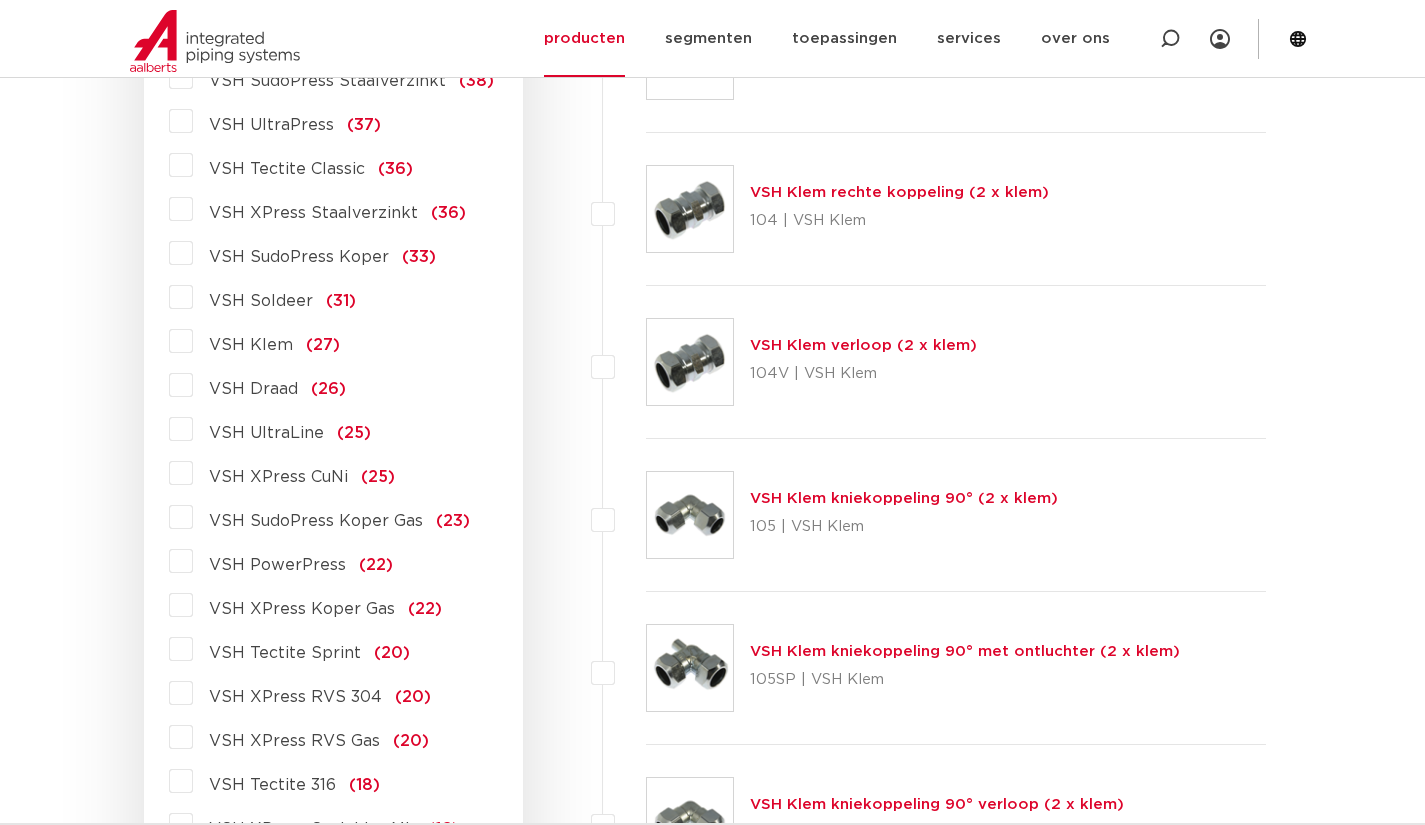 click on "VSH PowerPress" at bounding box center [277, 565] 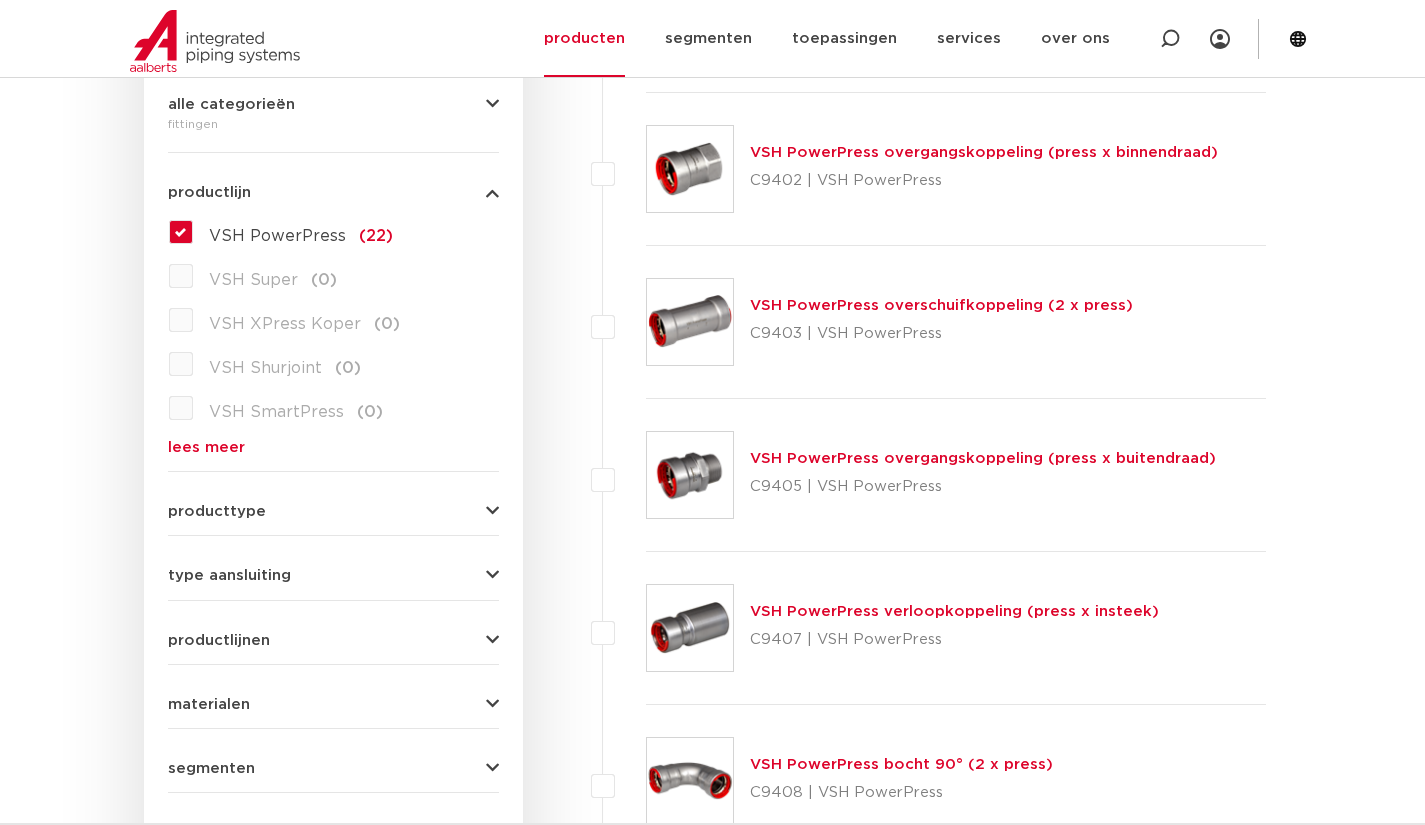 scroll, scrollTop: 0, scrollLeft: 0, axis: both 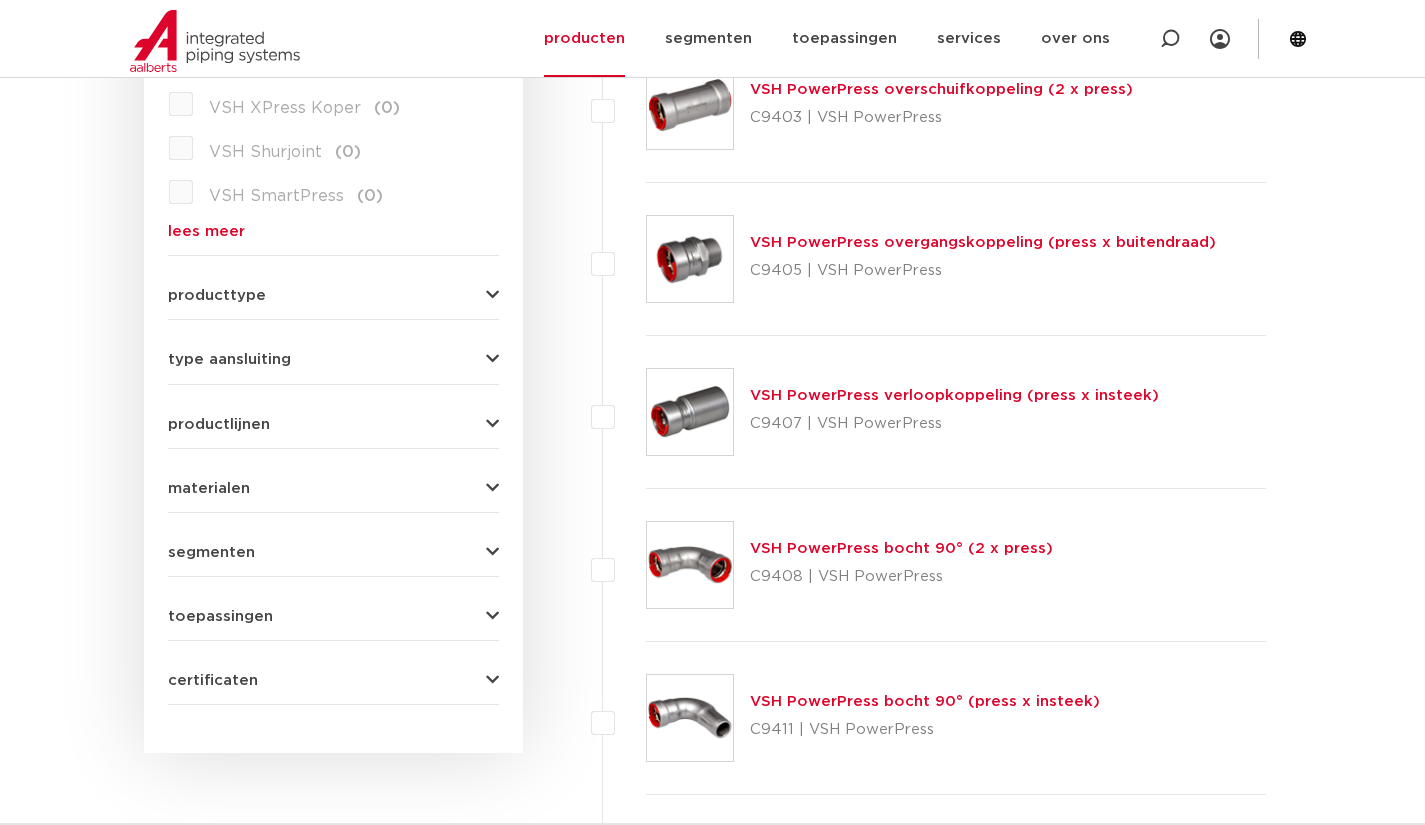 click on "toepassingen
verwarming
(22)
perslucht
(22)
koeling
(22)
sprinkler
(22)
drinkwater
(0)
vacuüm
(0)
solar installatie
(0)
aardgas
(0)
waterstof (H2)
(0)
(0) (0)" at bounding box center [333, 608] 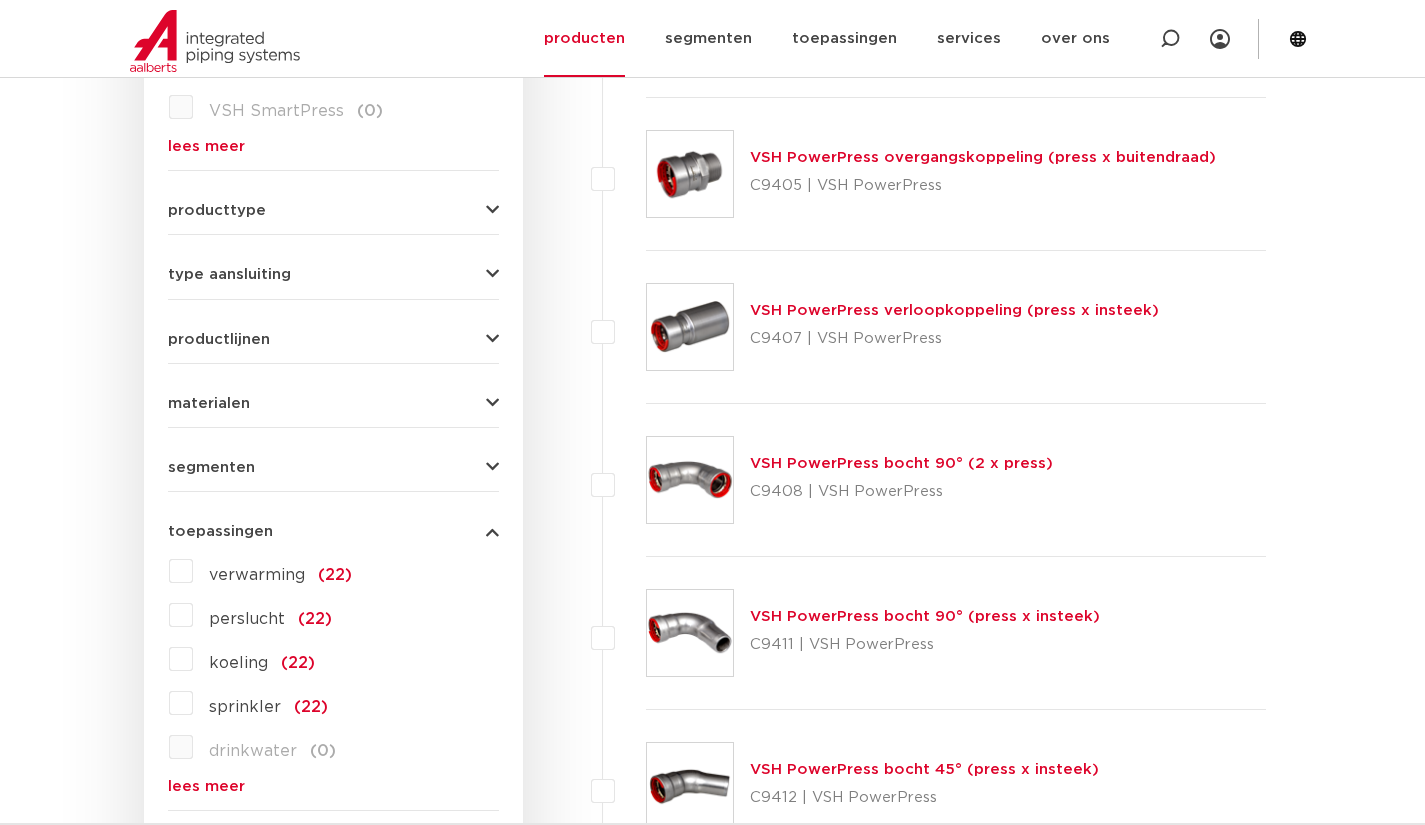 scroll, scrollTop: 852, scrollLeft: 0, axis: vertical 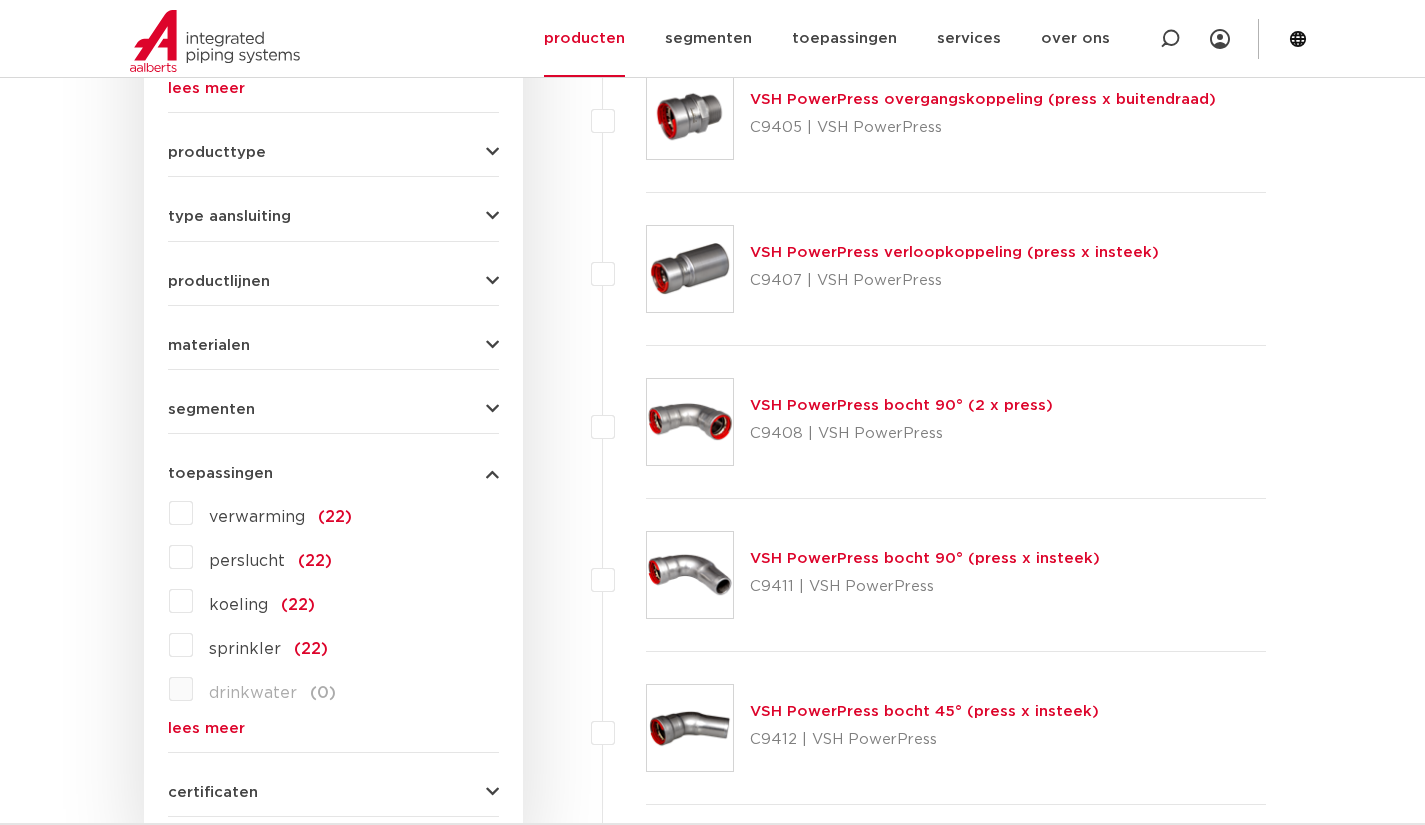 click on "lees meer" at bounding box center [333, 728] 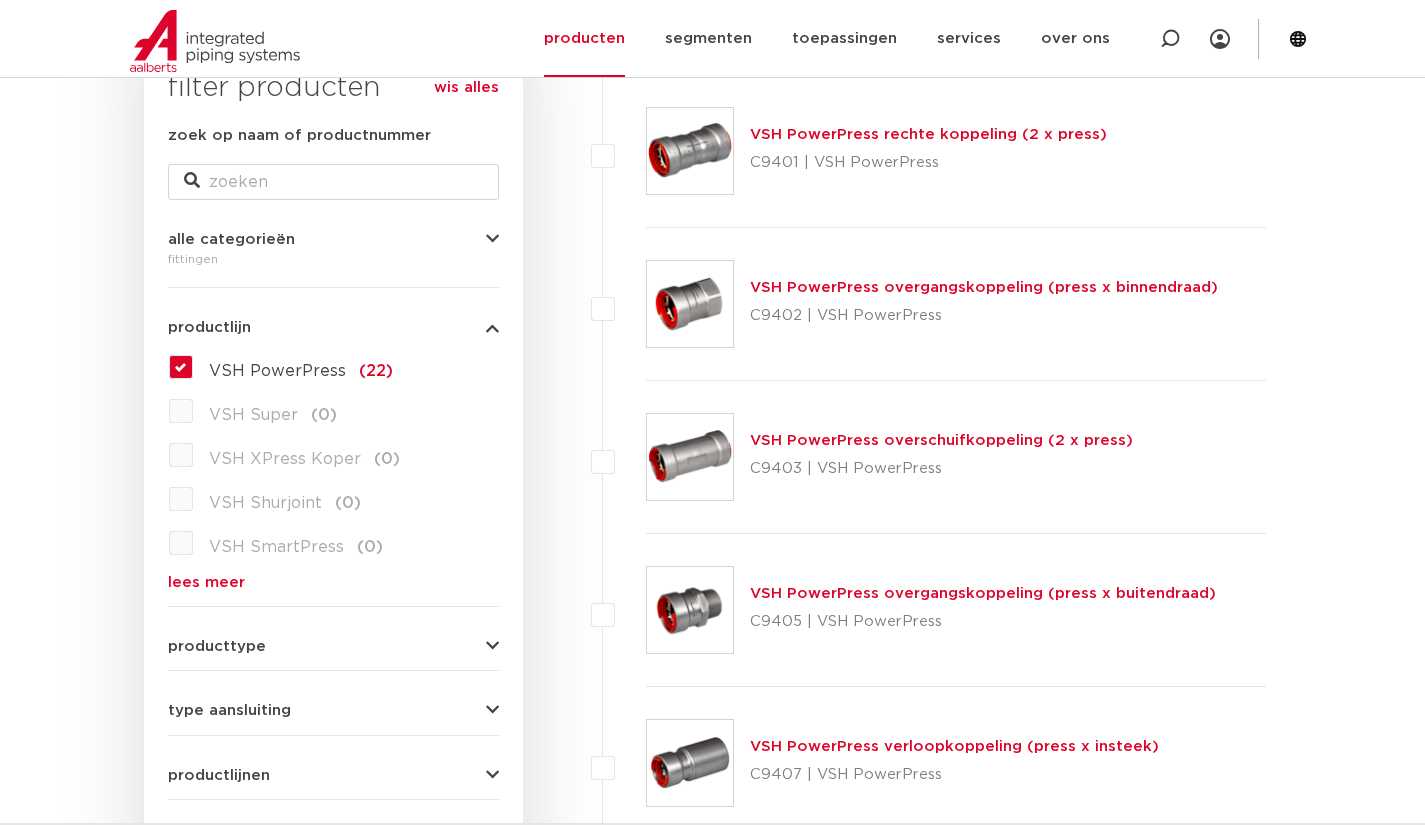 scroll, scrollTop: 0, scrollLeft: 0, axis: both 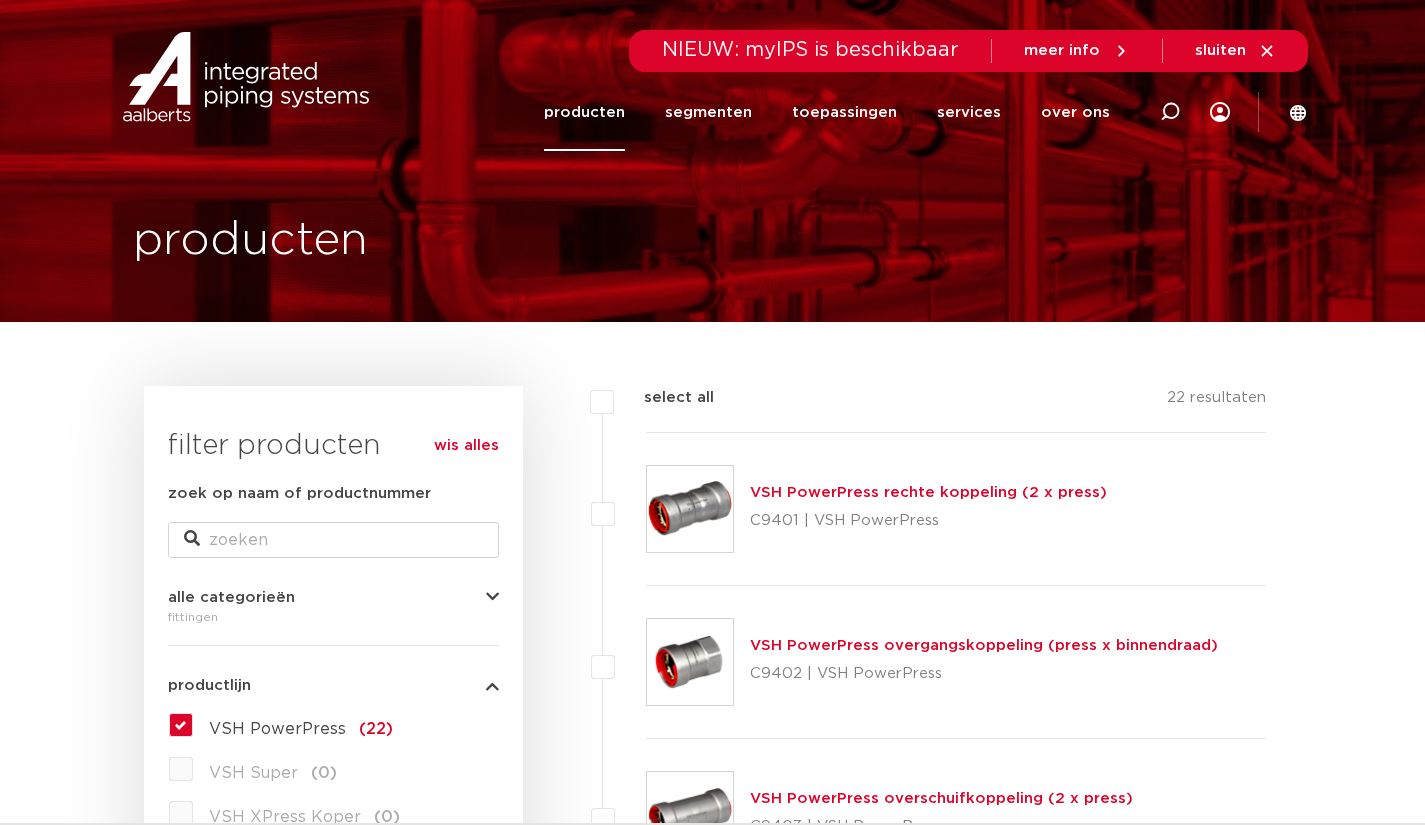 click on "producten" 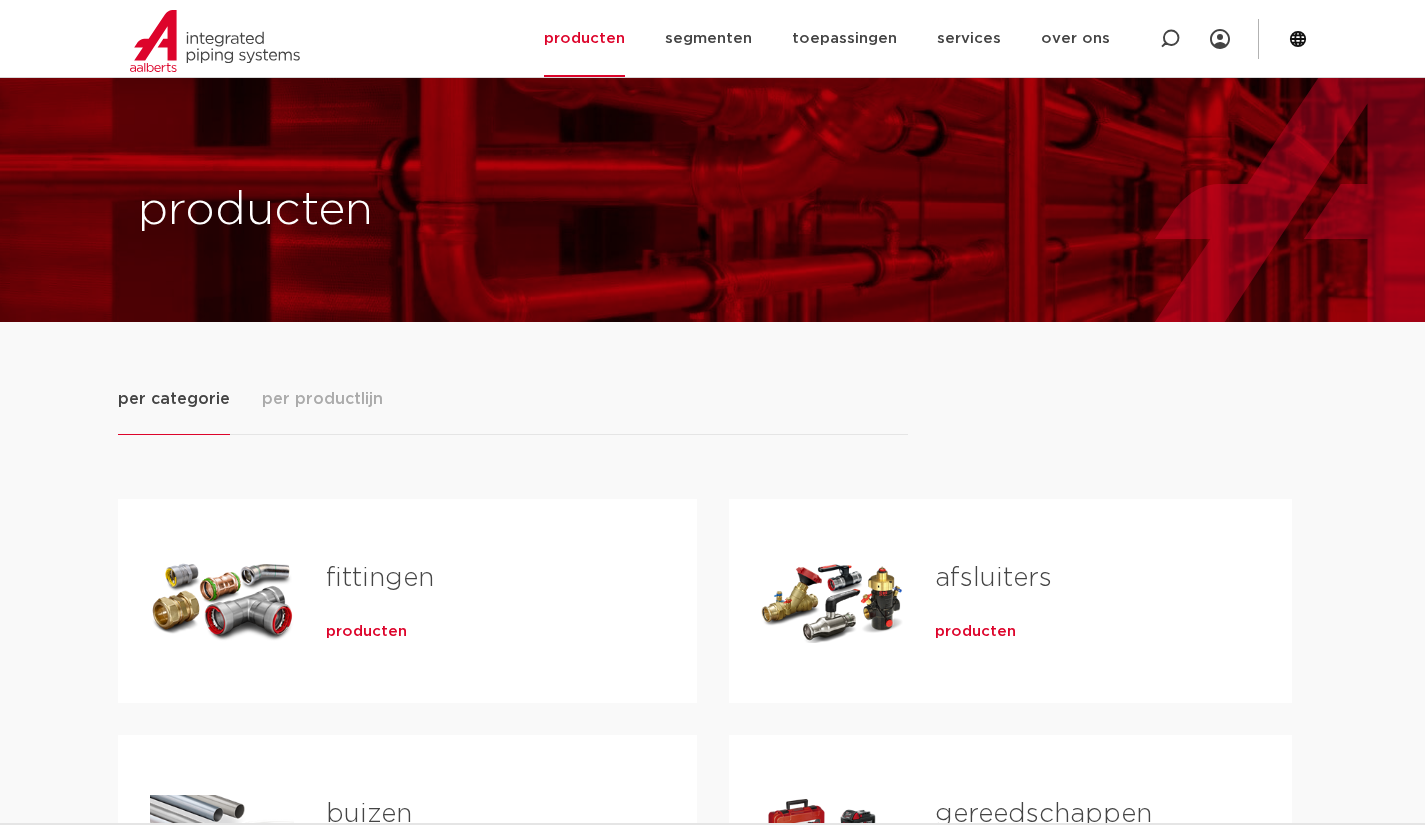 scroll, scrollTop: 277, scrollLeft: 0, axis: vertical 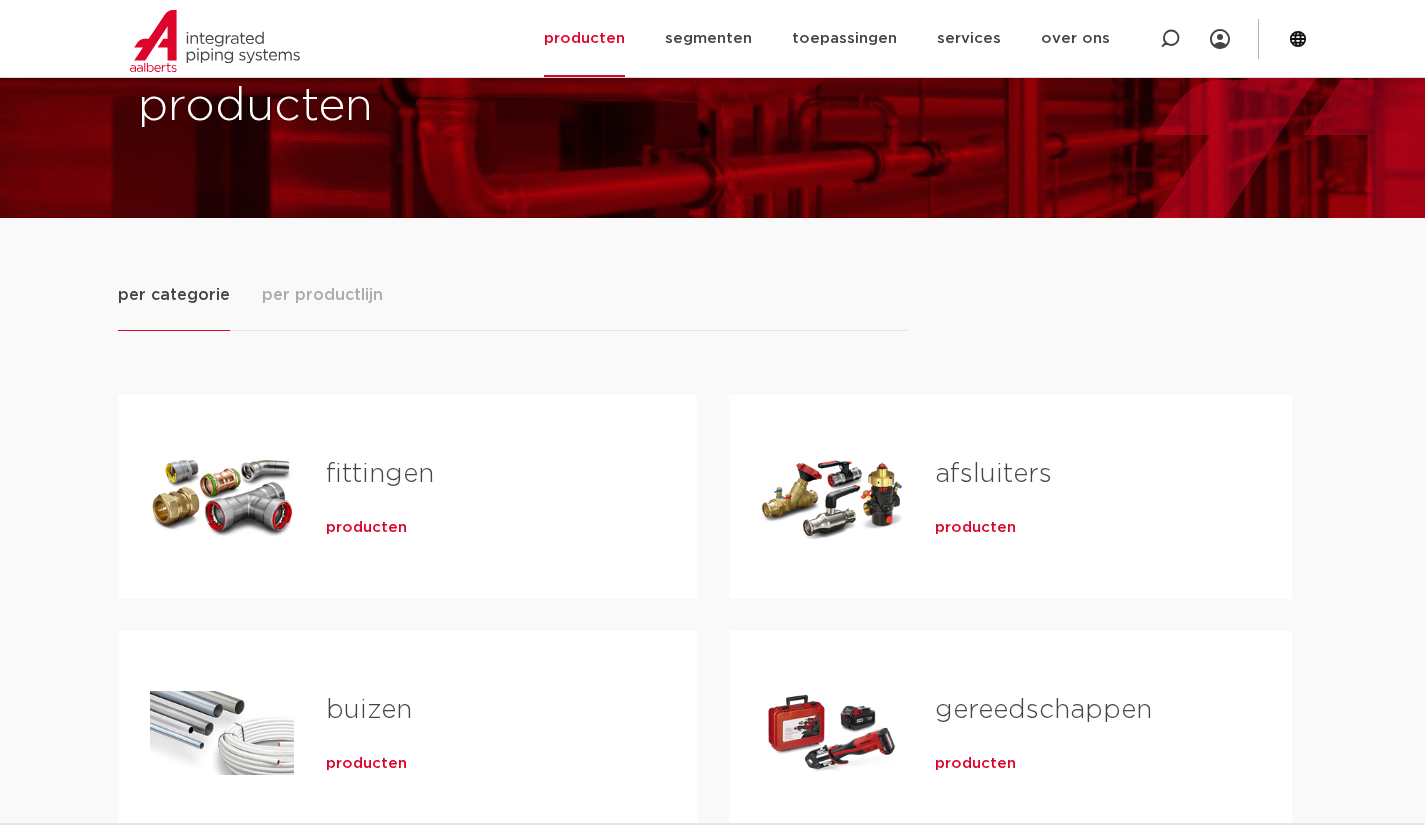click on "per productlijn" at bounding box center [322, 295] 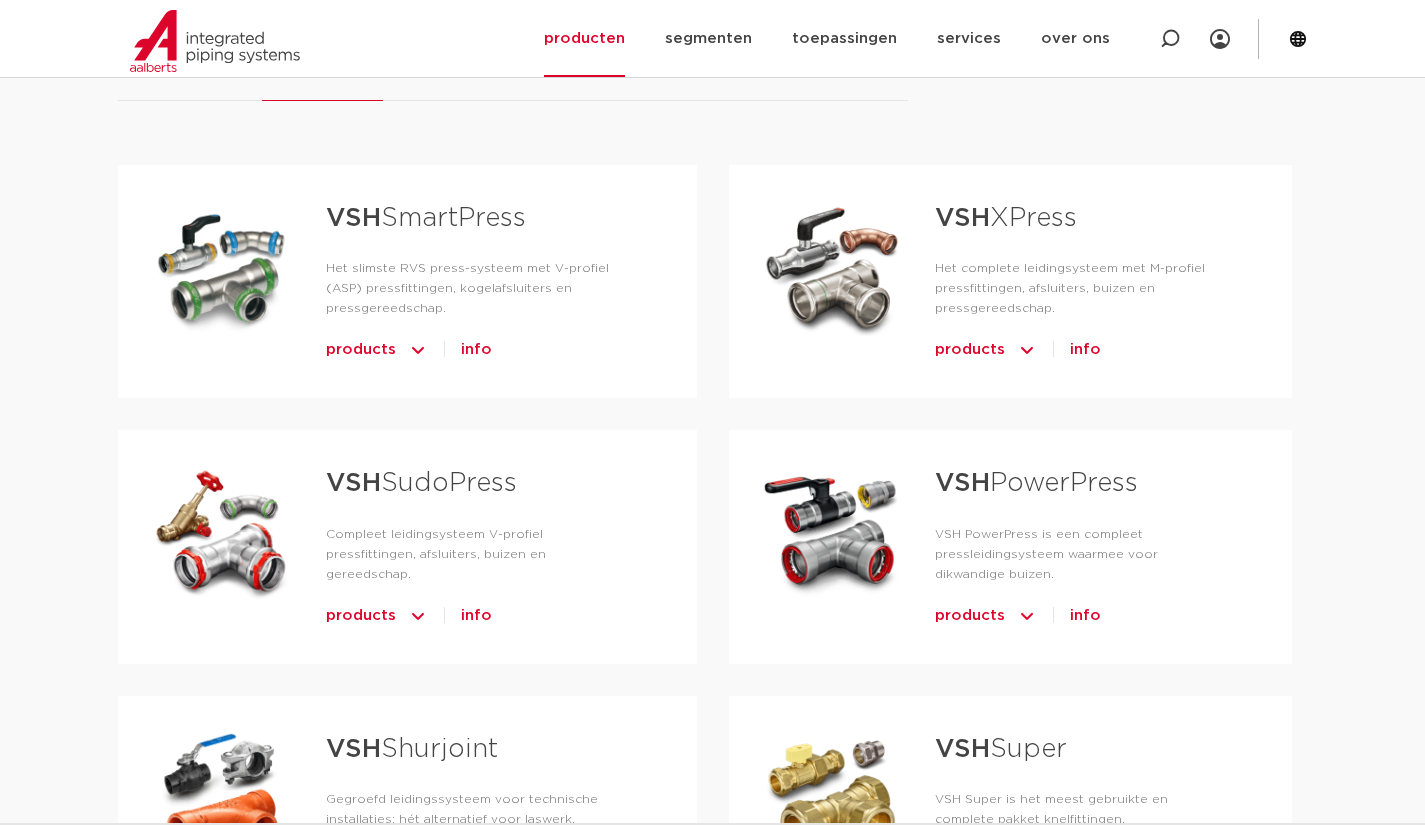 scroll, scrollTop: 460, scrollLeft: 0, axis: vertical 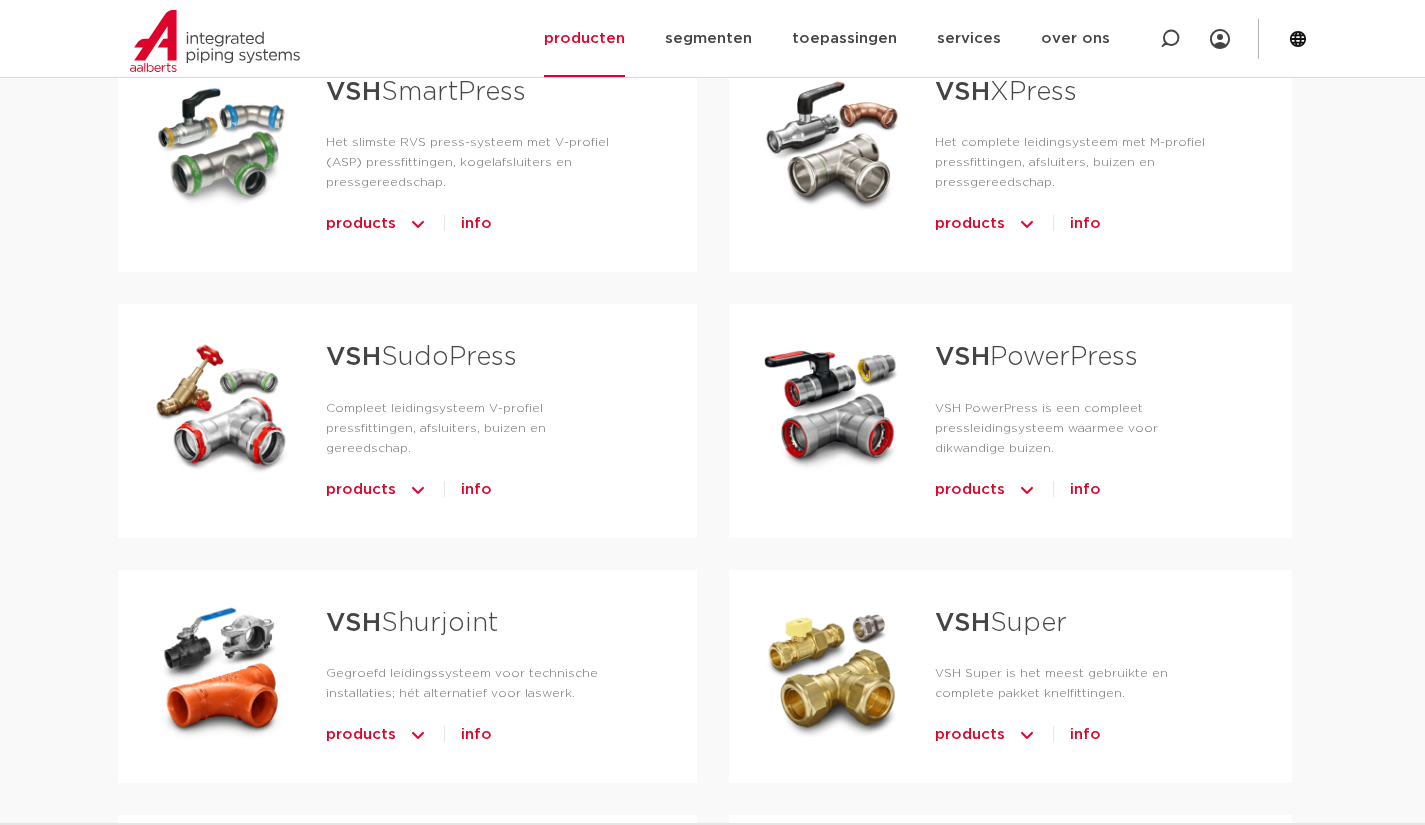 click on "info" at bounding box center [1085, 490] 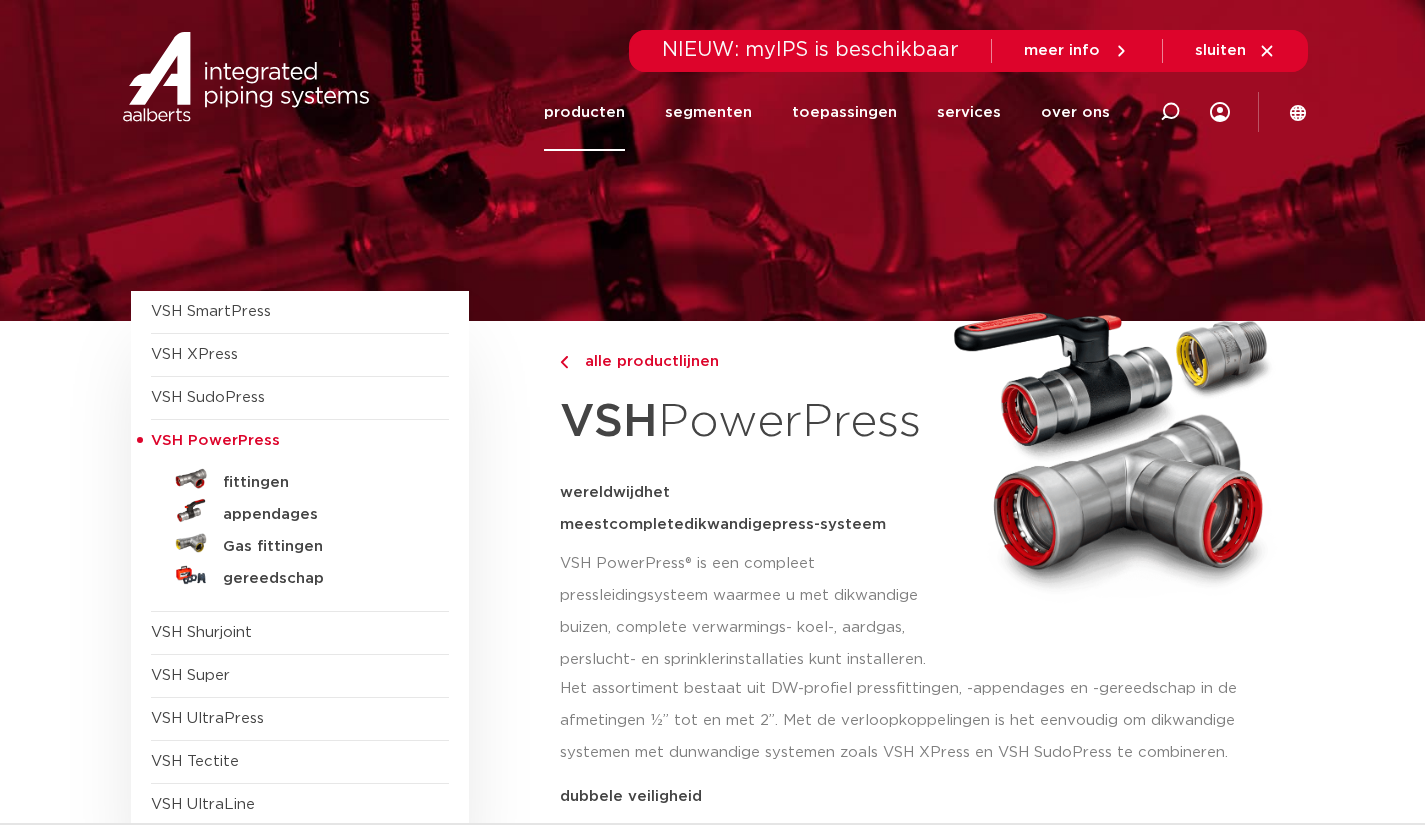 scroll, scrollTop: 0, scrollLeft: 0, axis: both 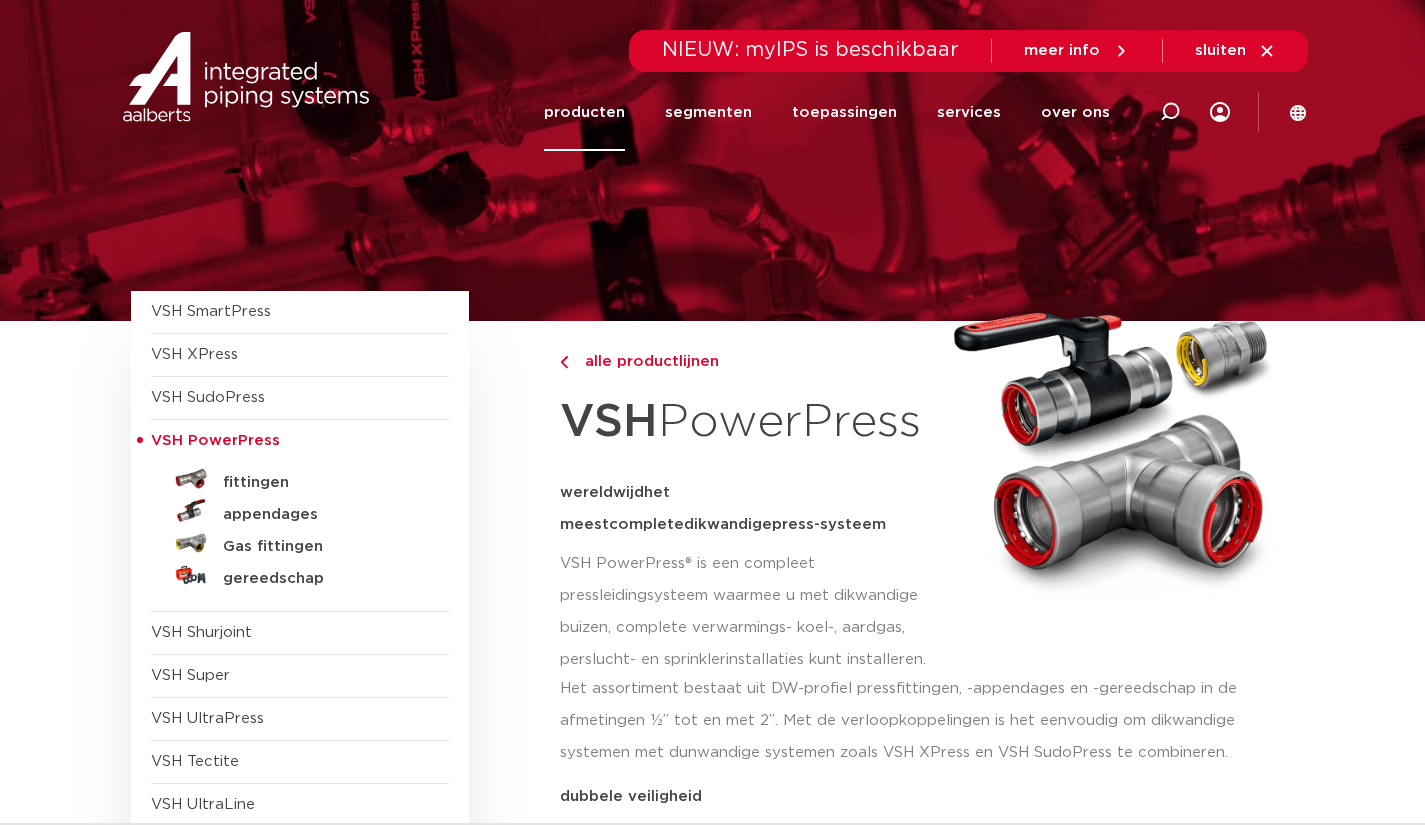 click on "Gas fittingen" at bounding box center [322, 547] 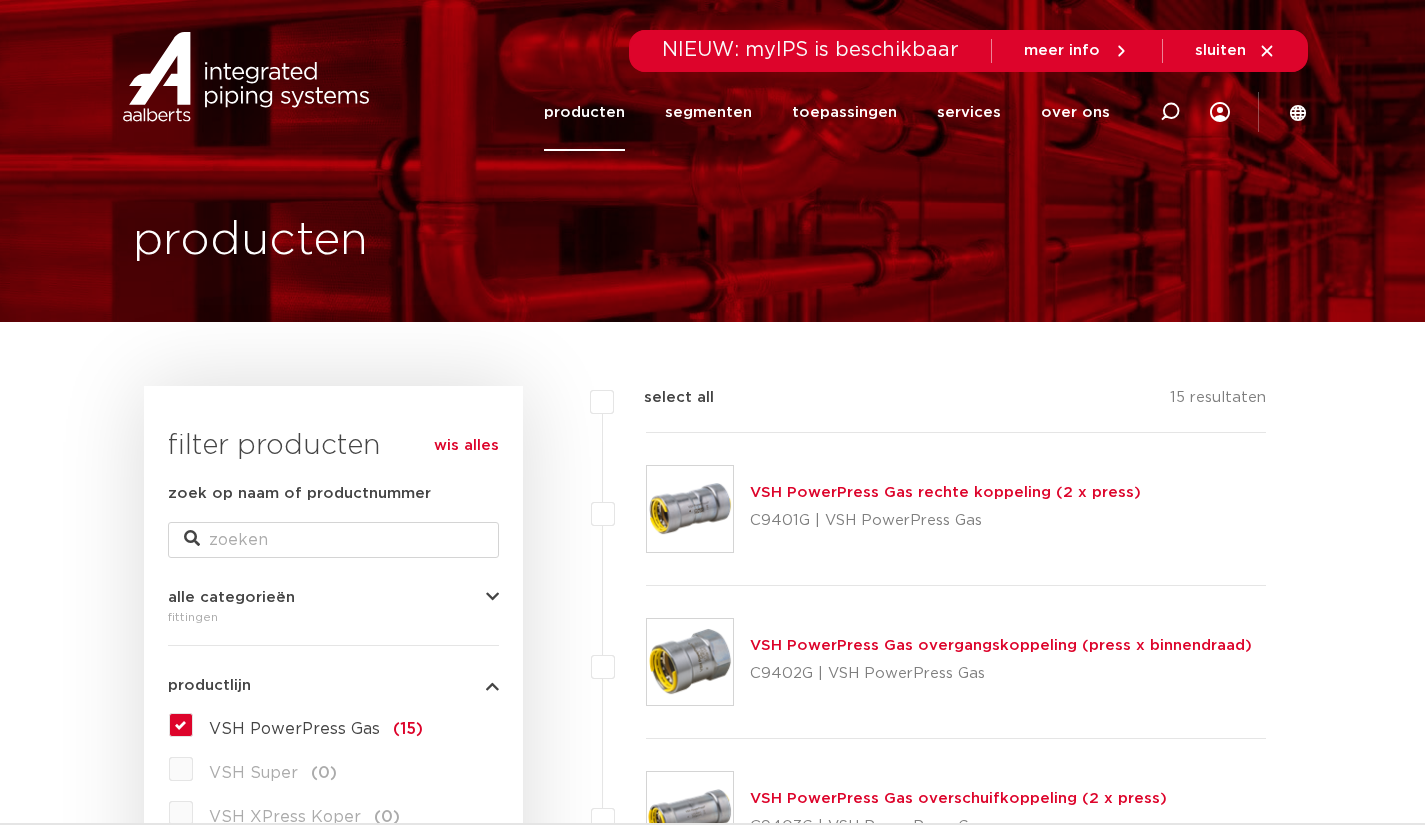 scroll, scrollTop: 0, scrollLeft: 0, axis: both 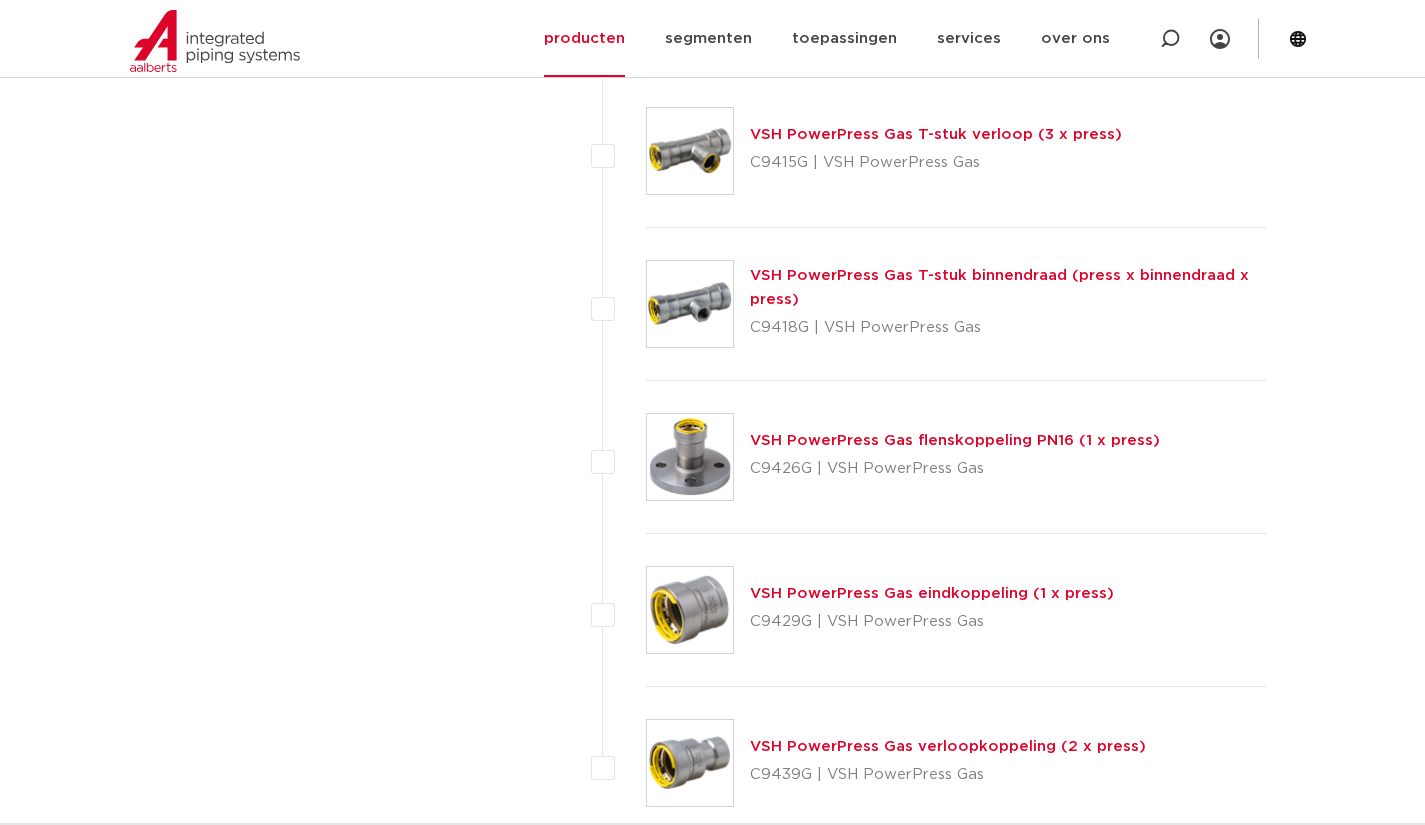 click on "VSH PowerPress Gas flenskoppeling PN16 (1 x press)" at bounding box center [955, 440] 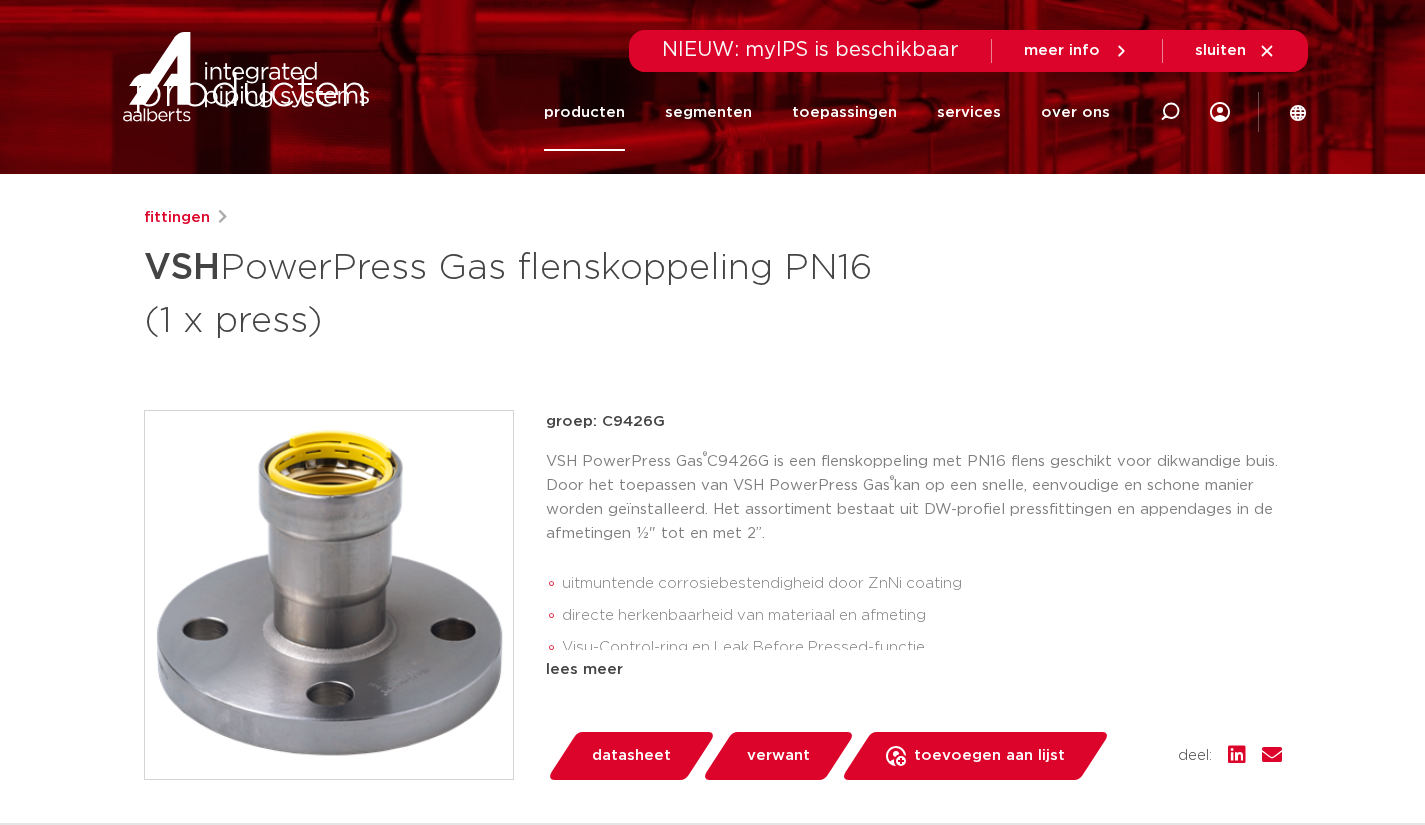 scroll, scrollTop: 0, scrollLeft: 0, axis: both 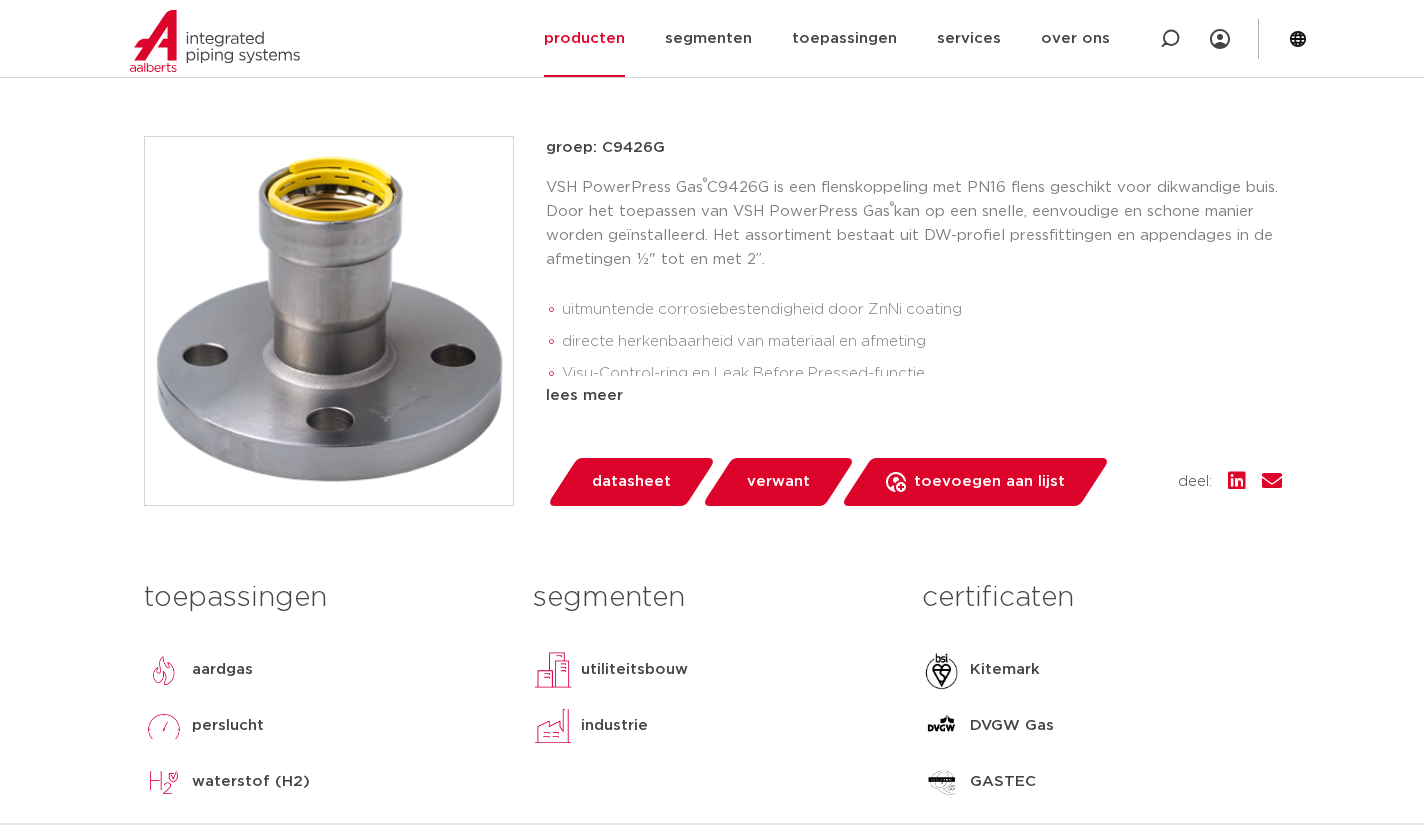 click on "datasheet" at bounding box center (631, 482) 